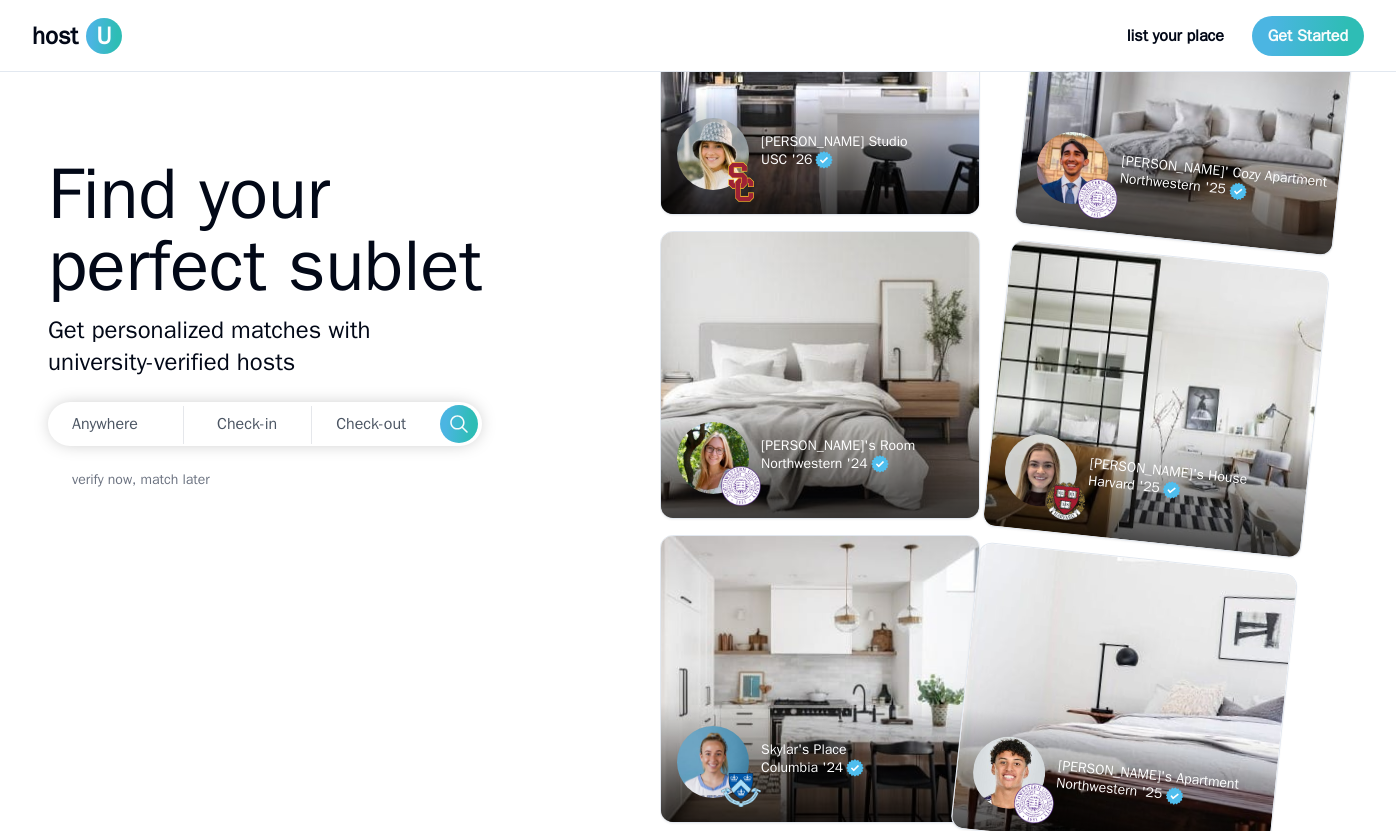 scroll, scrollTop: 0, scrollLeft: 0, axis: both 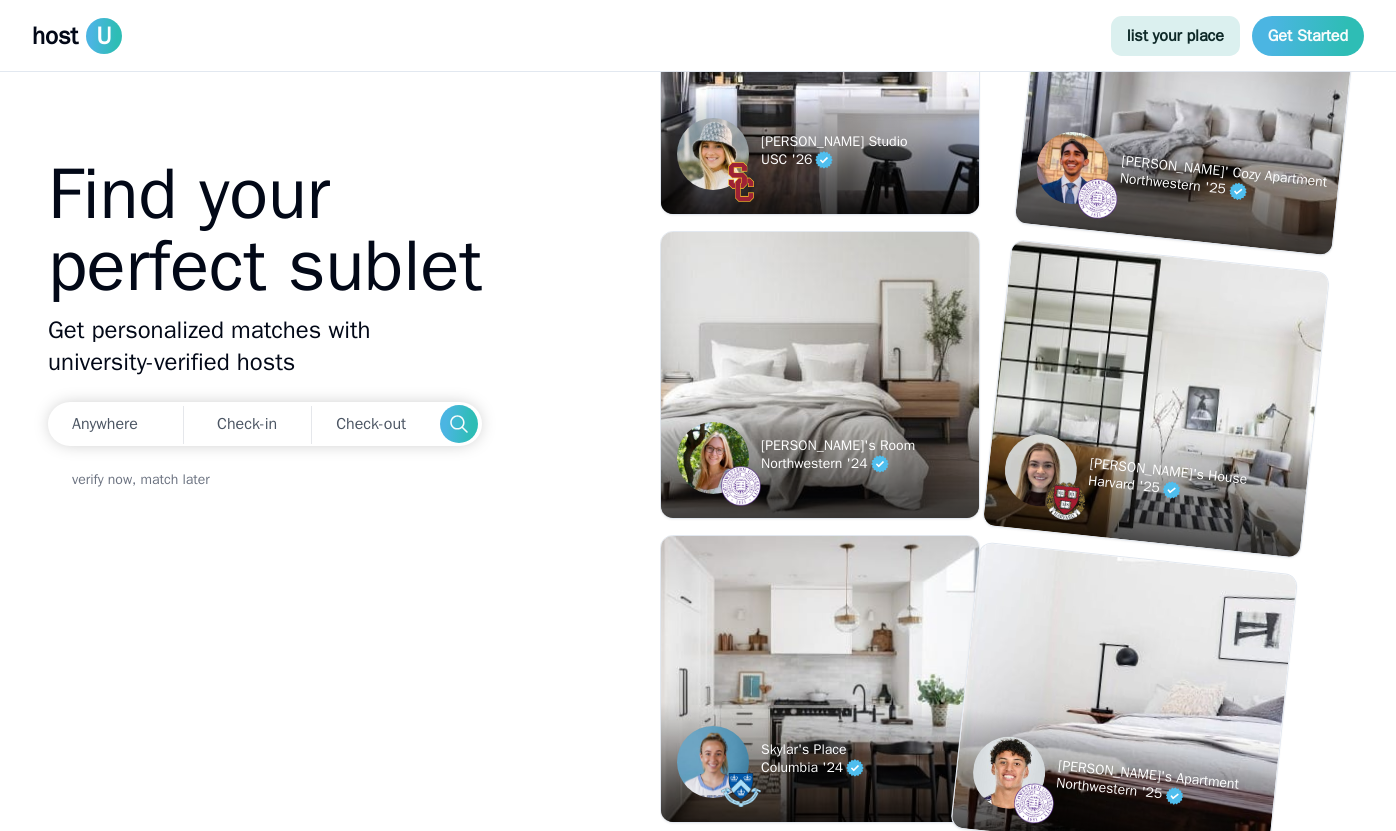 click on "list your place" at bounding box center (1175, 36) 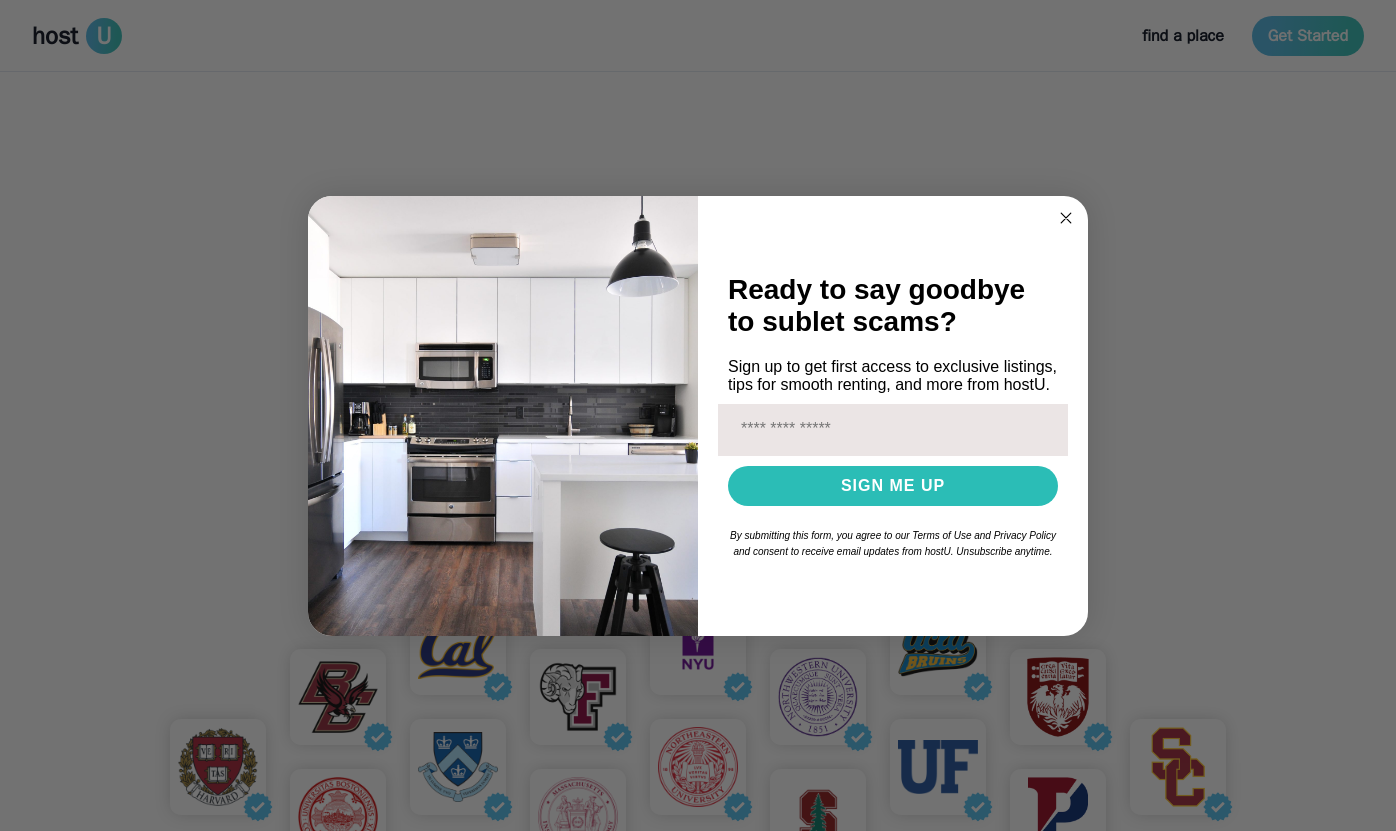 click on "Ready to say goodbye to sublet scams? Sign up to get first access to exclusive listings, tips for smooth renting, and more from hostU. Email SIGN ME UP By submitting this form, you agree to our Terms of Use and Privacy Policy and consent to receive email updates from hostU. Unsubscribe anytime. ******" at bounding box center (698, 416) 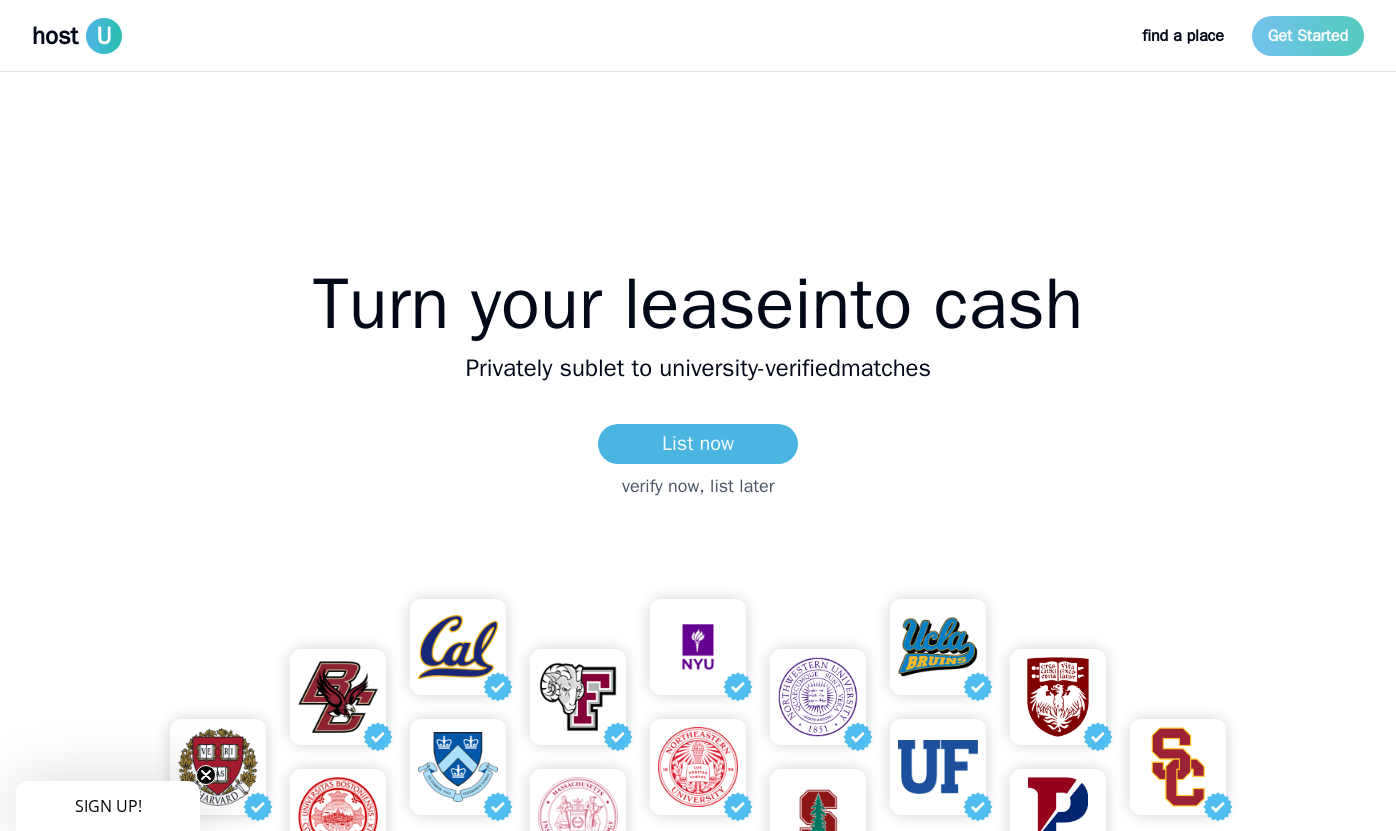click on "Get Started" at bounding box center (1308, 36) 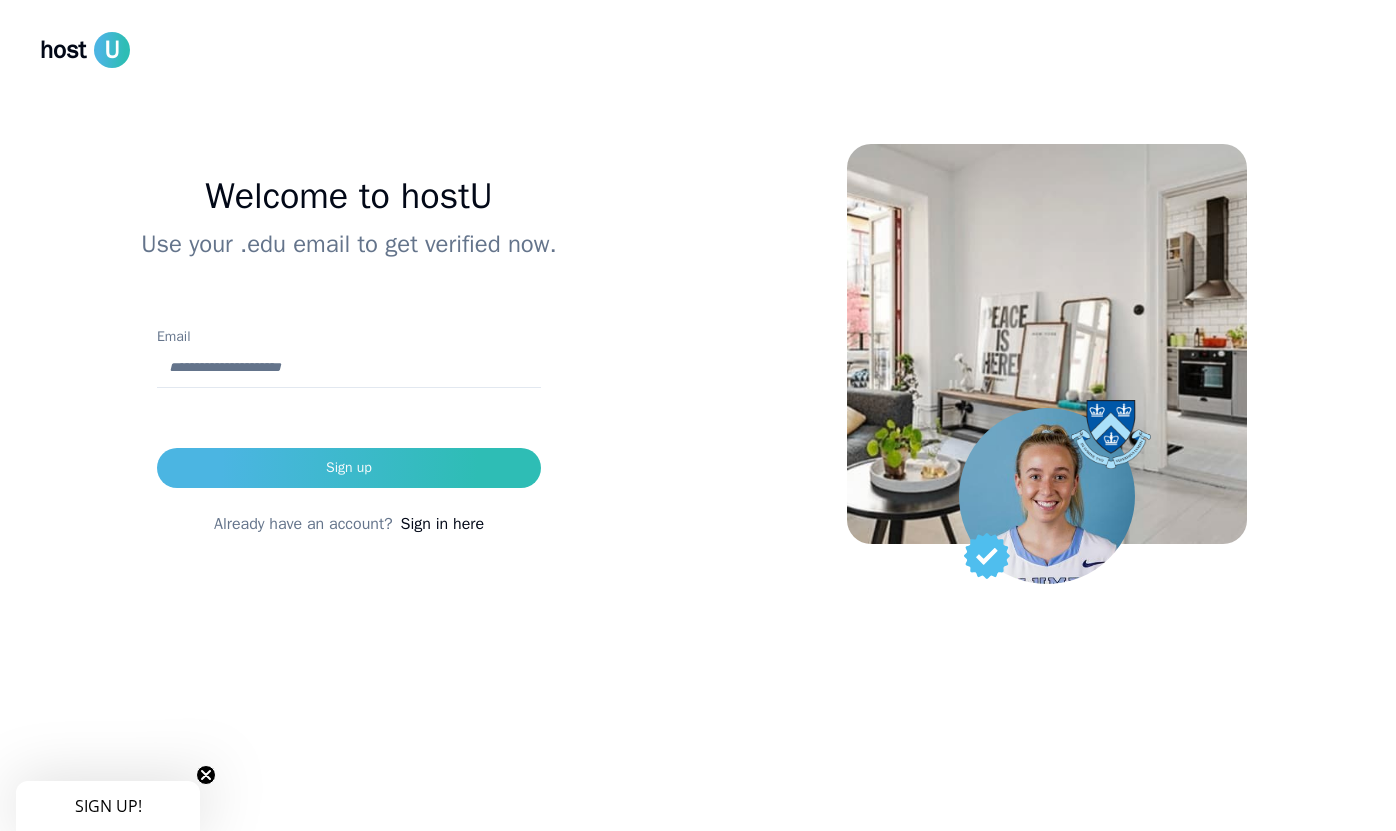 click on "Email" at bounding box center (349, 368) 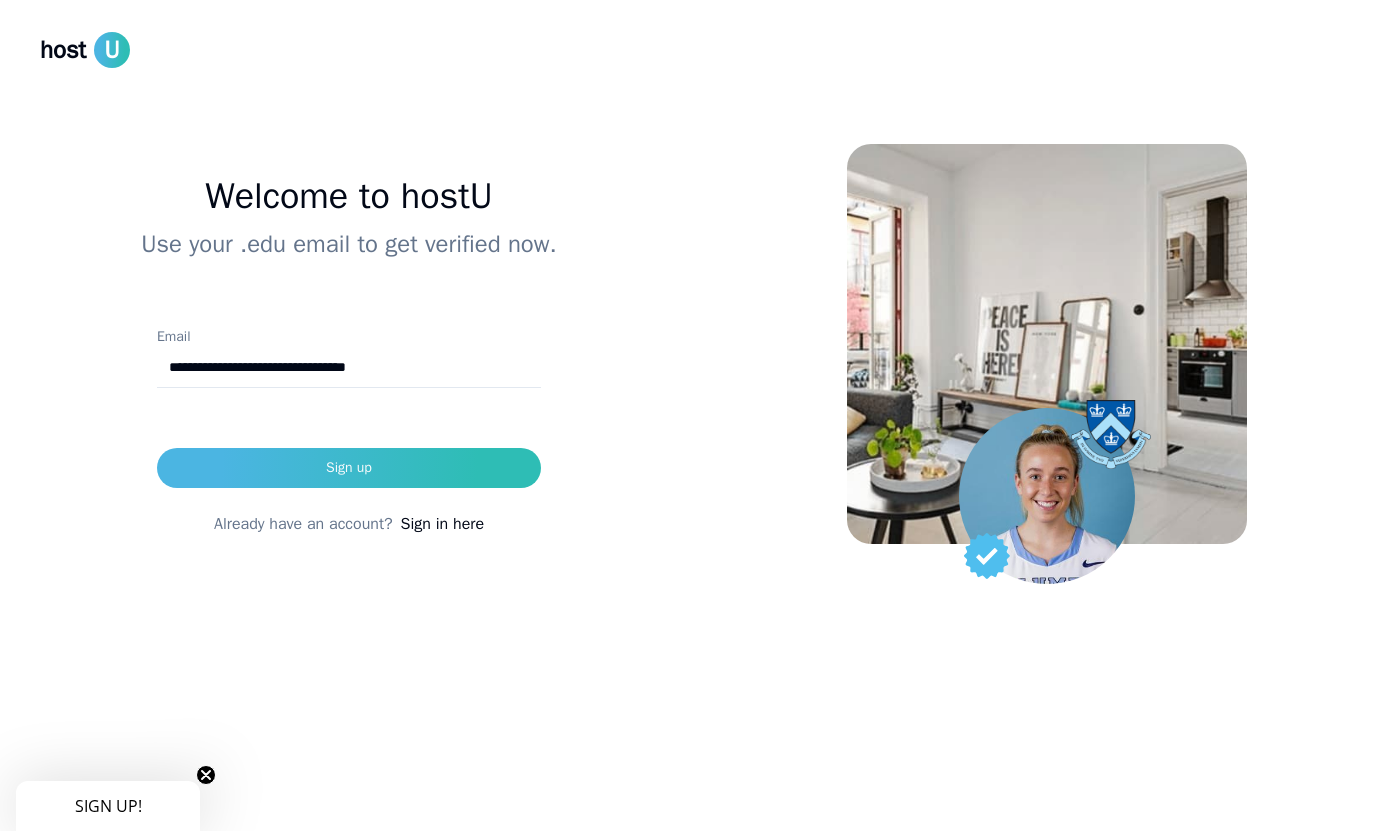 click on "Sign in here" at bounding box center [442, 524] 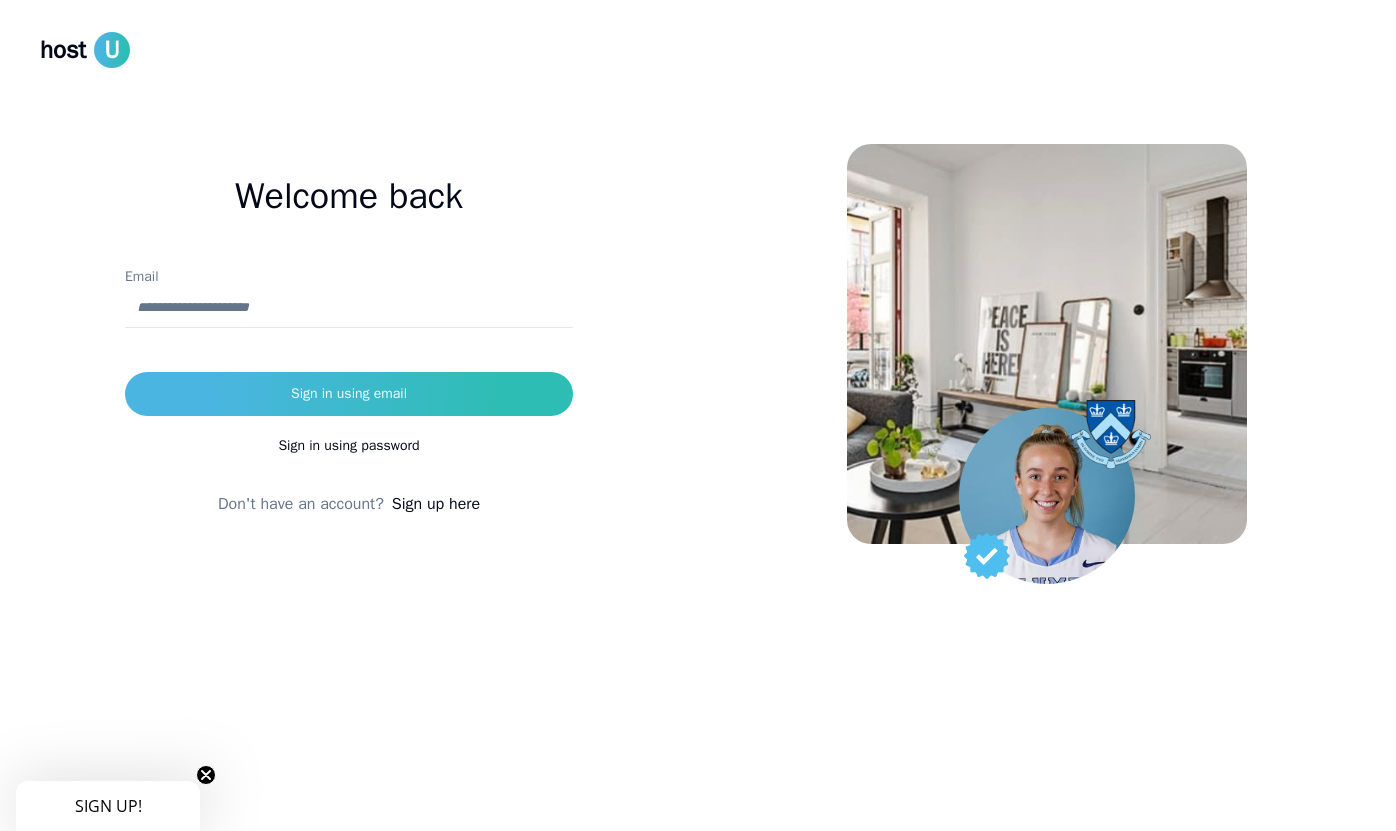click on "Email" at bounding box center (349, 308) 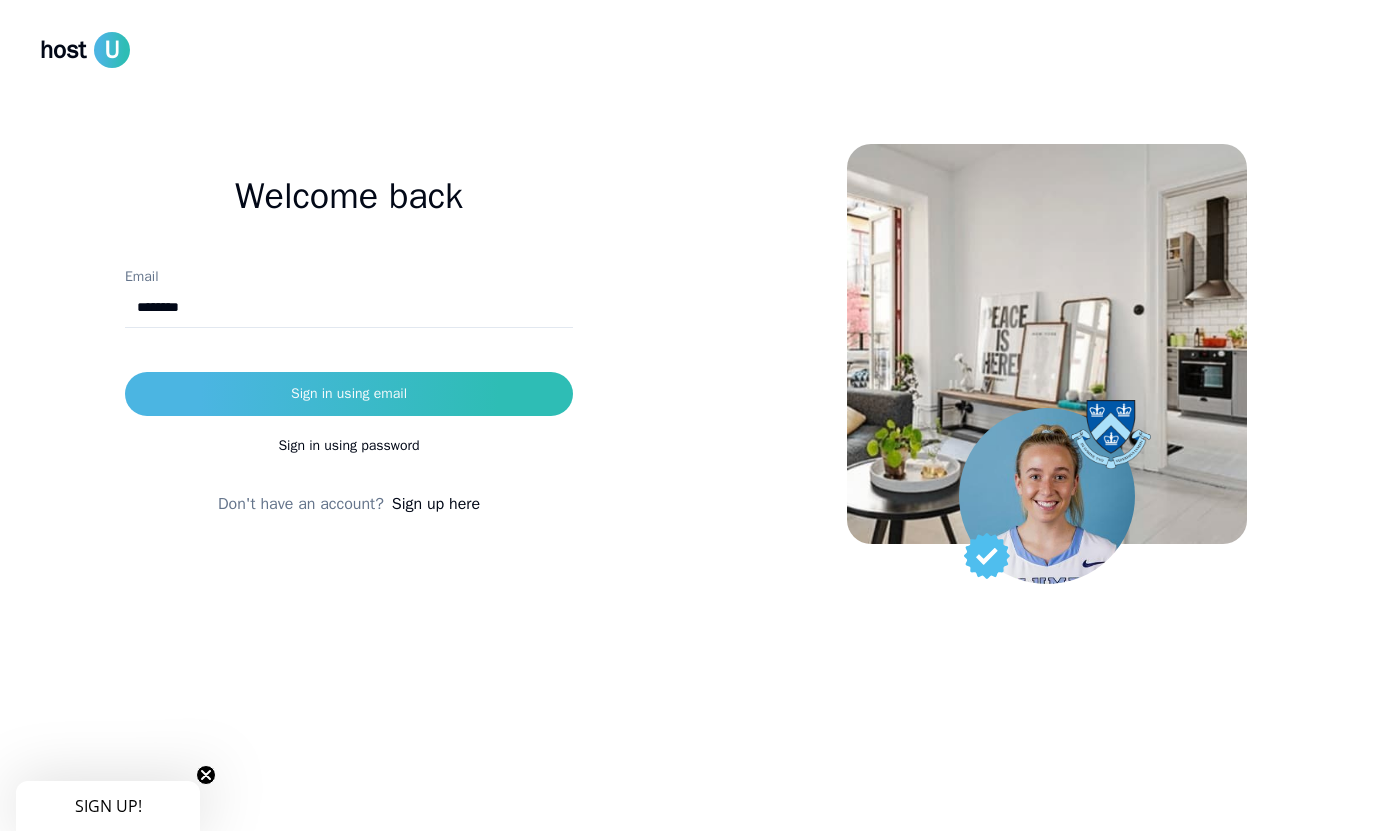 type on "**********" 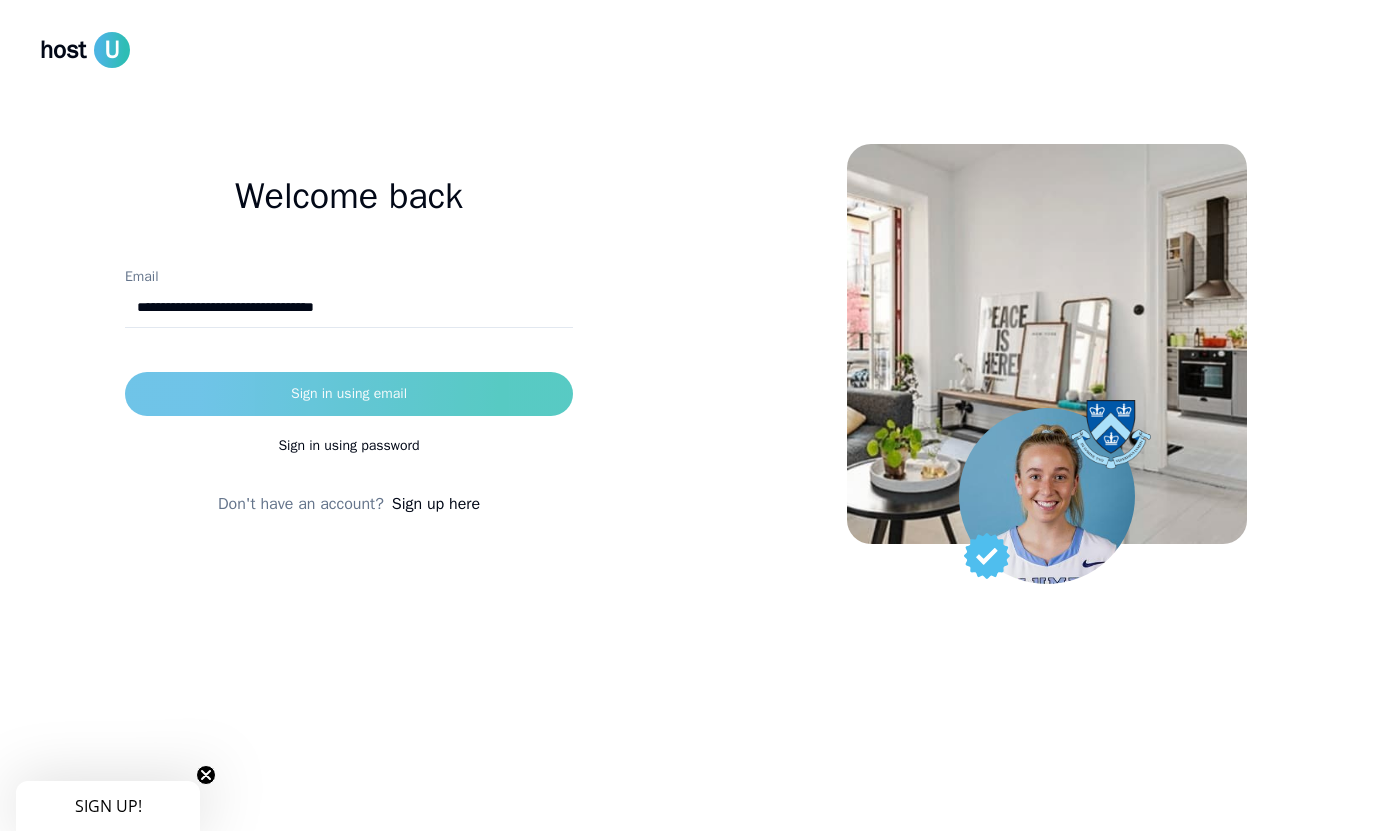 click on "Sign in using email" at bounding box center (349, 394) 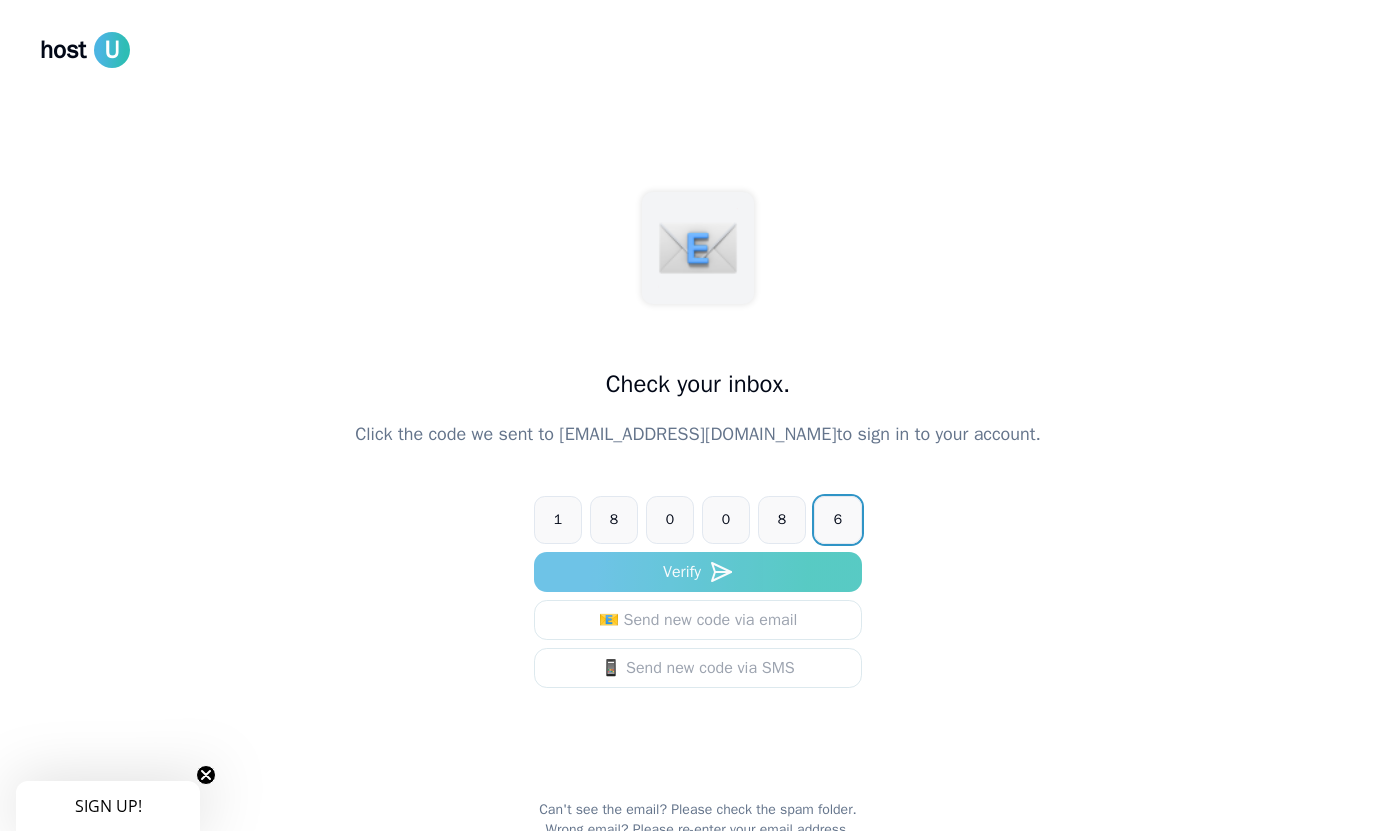 type on "******" 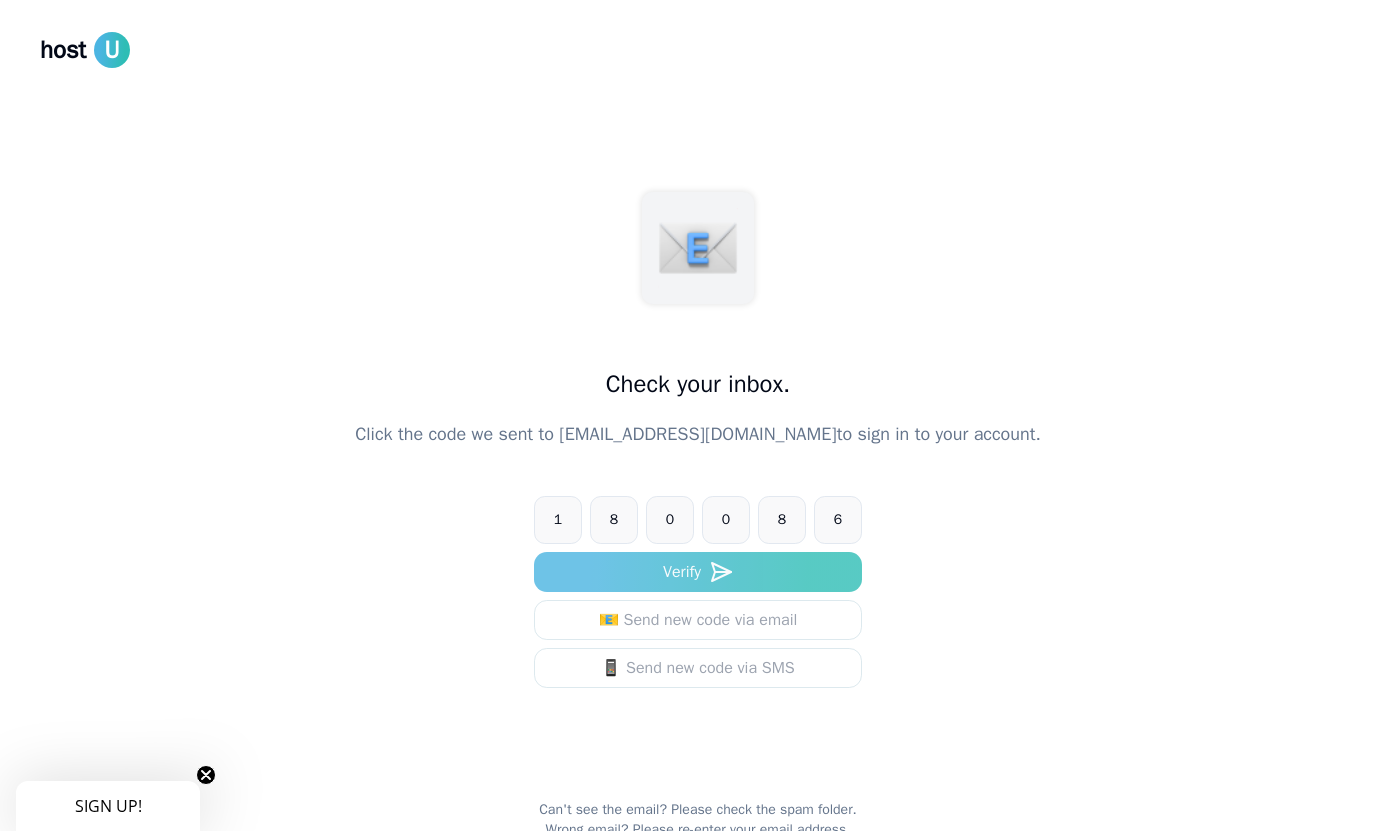 click on "Verify" at bounding box center [698, 572] 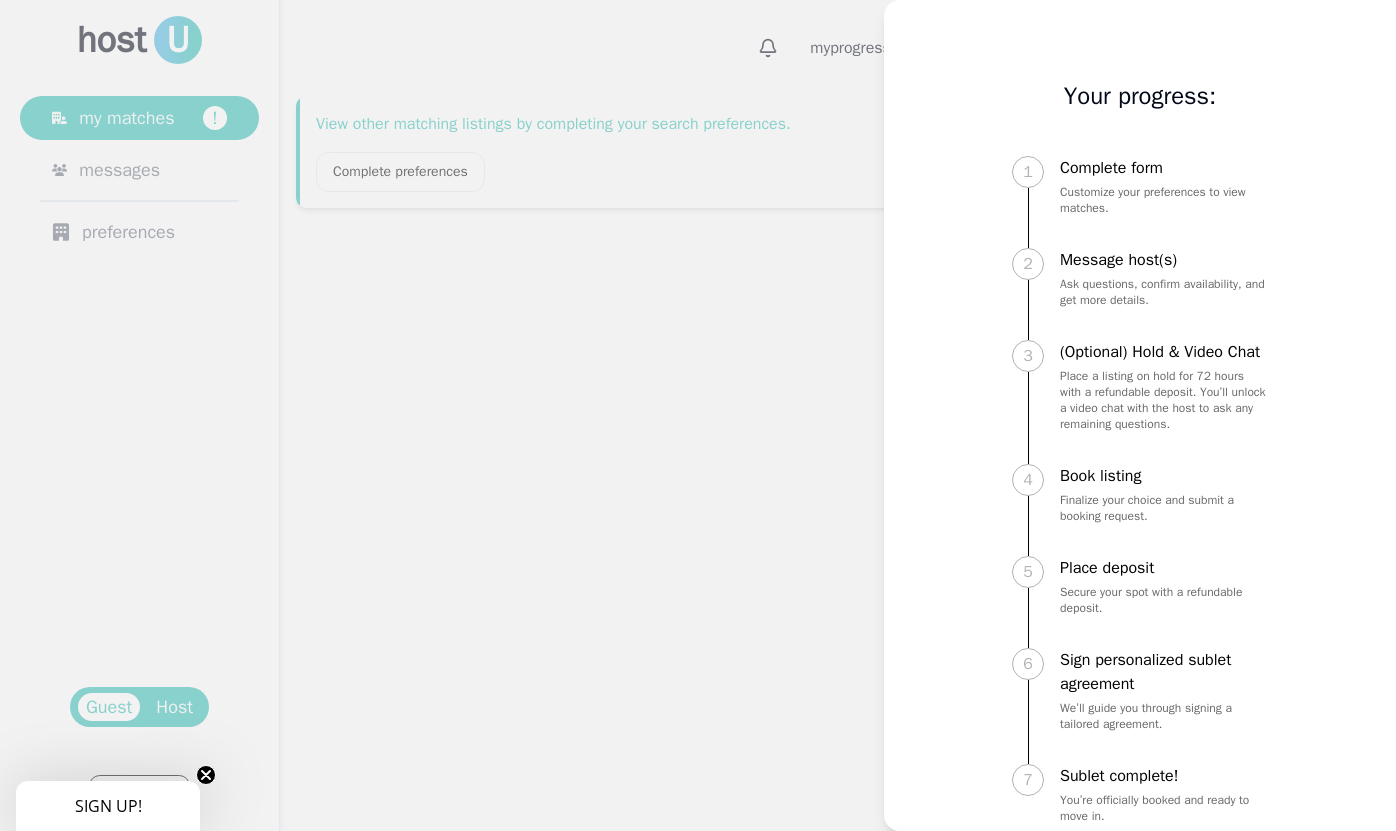 click at bounding box center [698, 415] 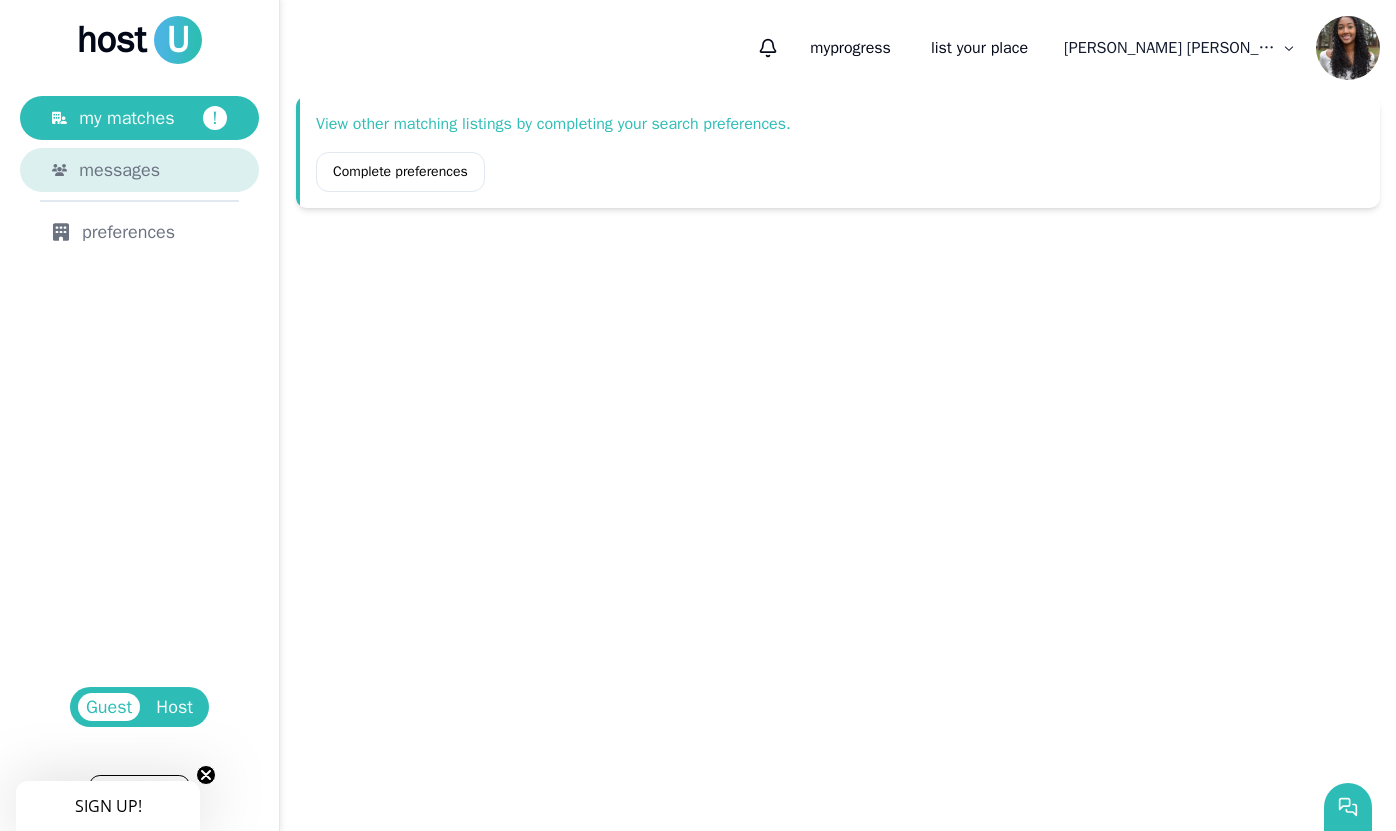 click on "messages" at bounding box center [119, 170] 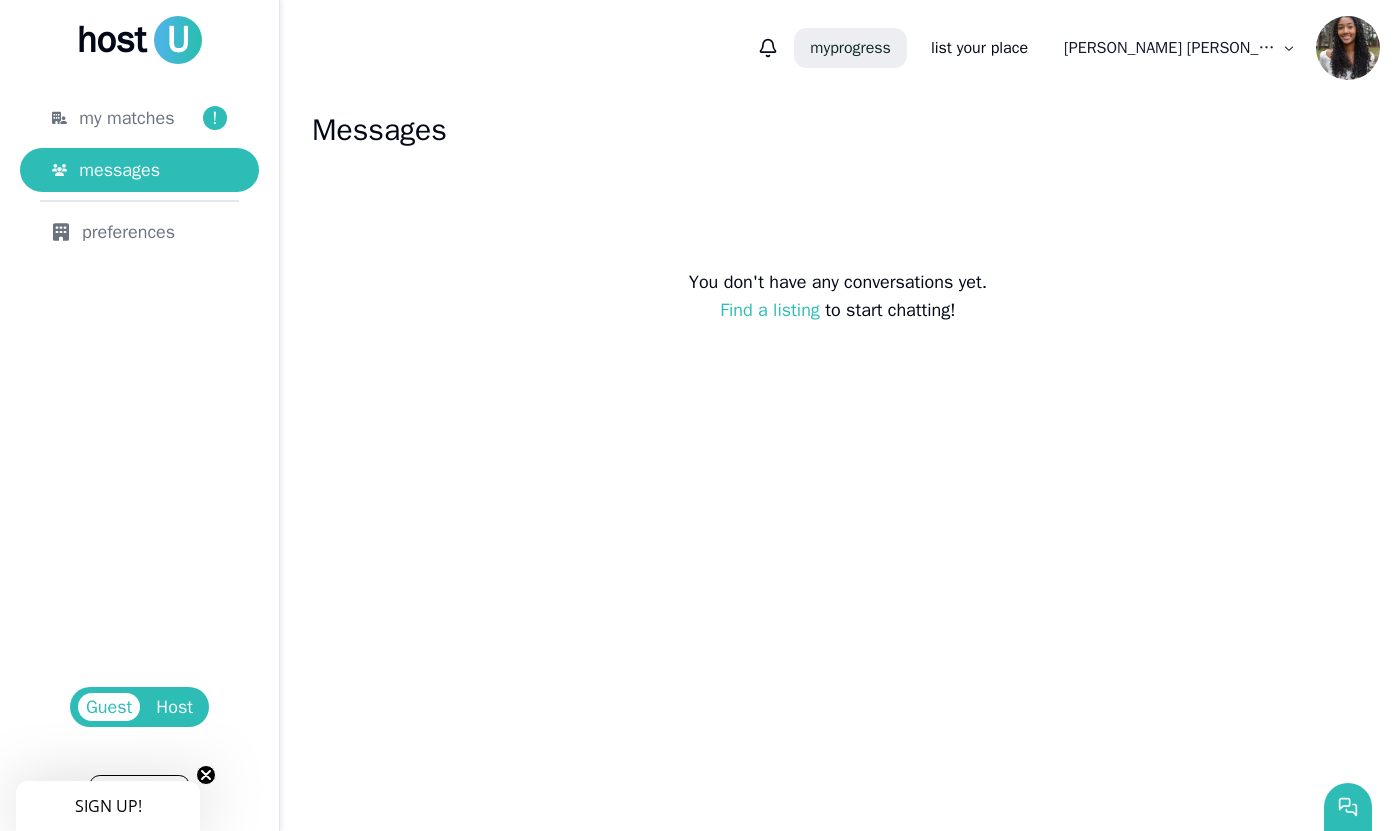 click on "my  progress" at bounding box center [850, 48] 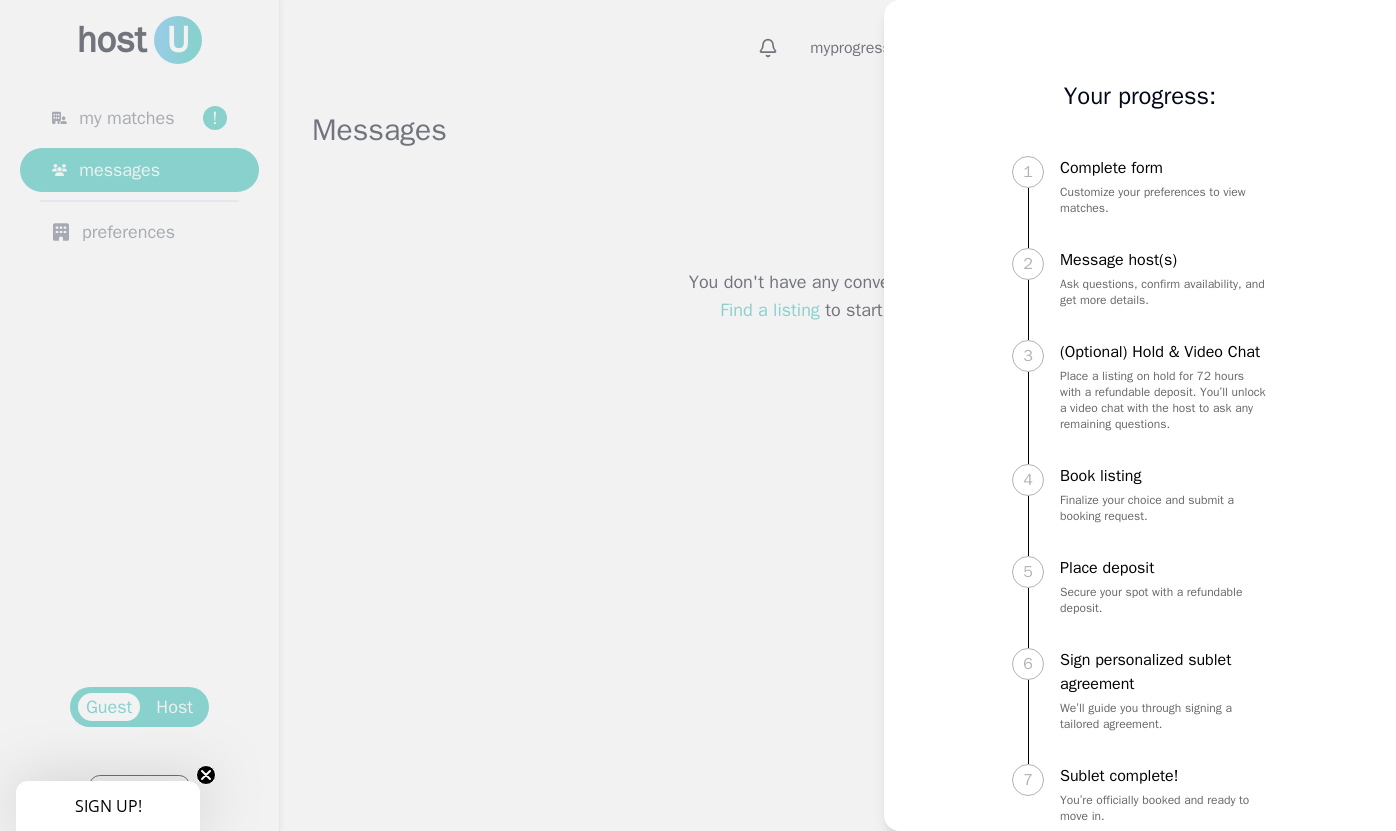 click at bounding box center (698, 415) 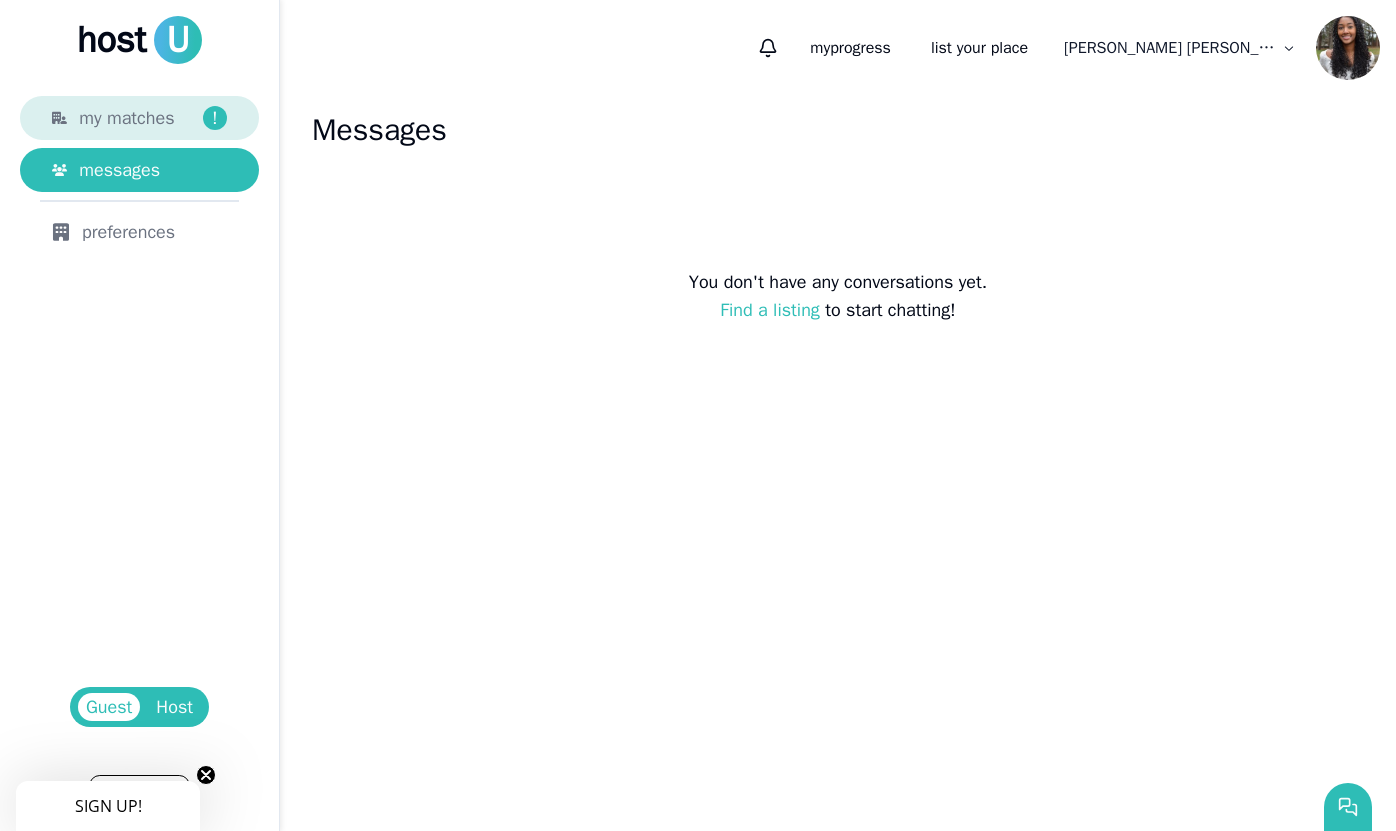 click on "my matches !" at bounding box center (139, 118) 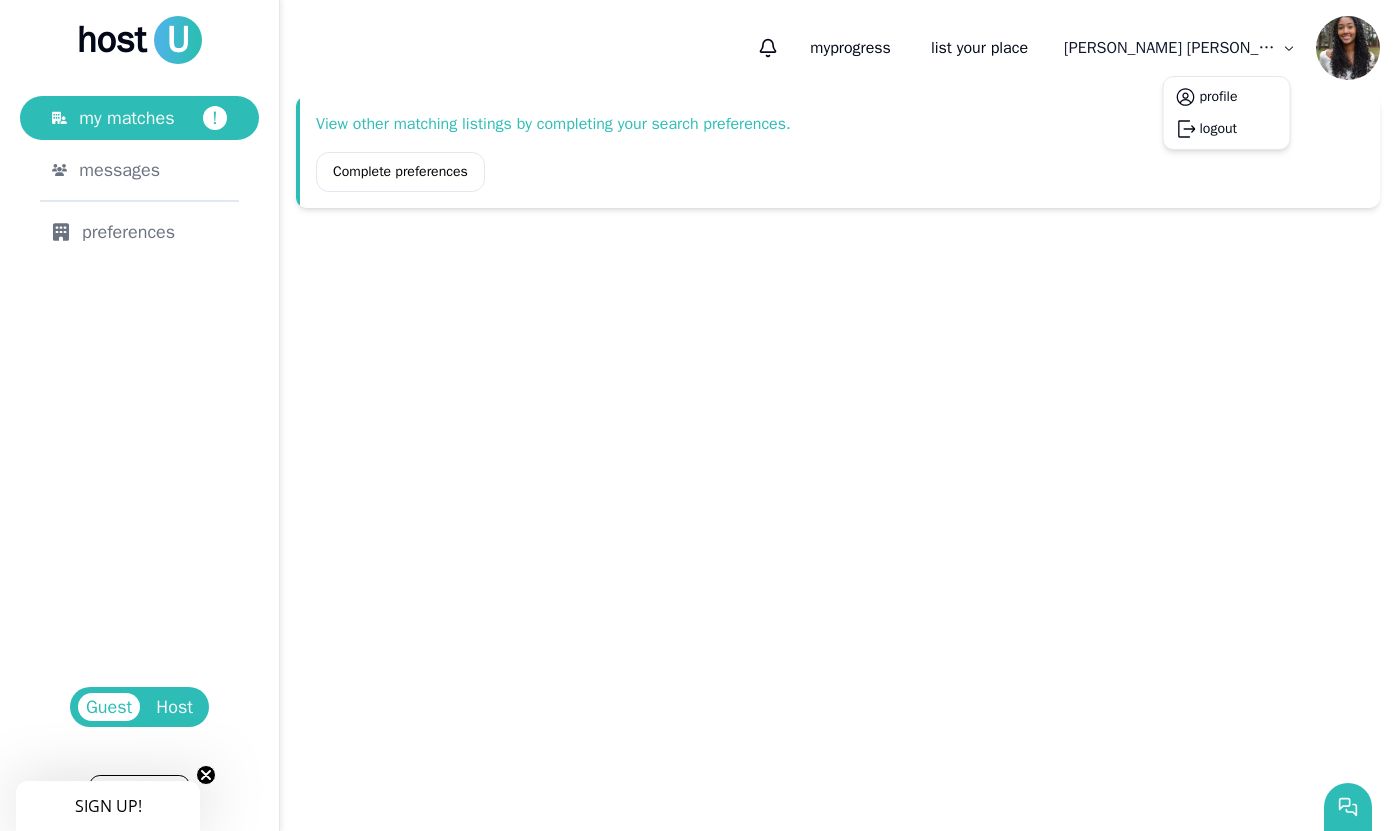 click on "host U my matches ! messages preferences Guest Host Contact Us my  progress list your place [PERSON_NAME] View other matching listings by completing your search preferences. Complete preferences SIGN UP! Close teaser Close dialog Ready to say goodbye to sublet scams? Sign up to get first access to exclusive listings, tips for smooth renting, and more from hostU. Email SIGN ME UP By submitting this form, you agree to our Terms of Use and Privacy Policy and consent to receive email updates from hostU. Unsubscribe anytime. ****** profile logout" at bounding box center [698, 415] 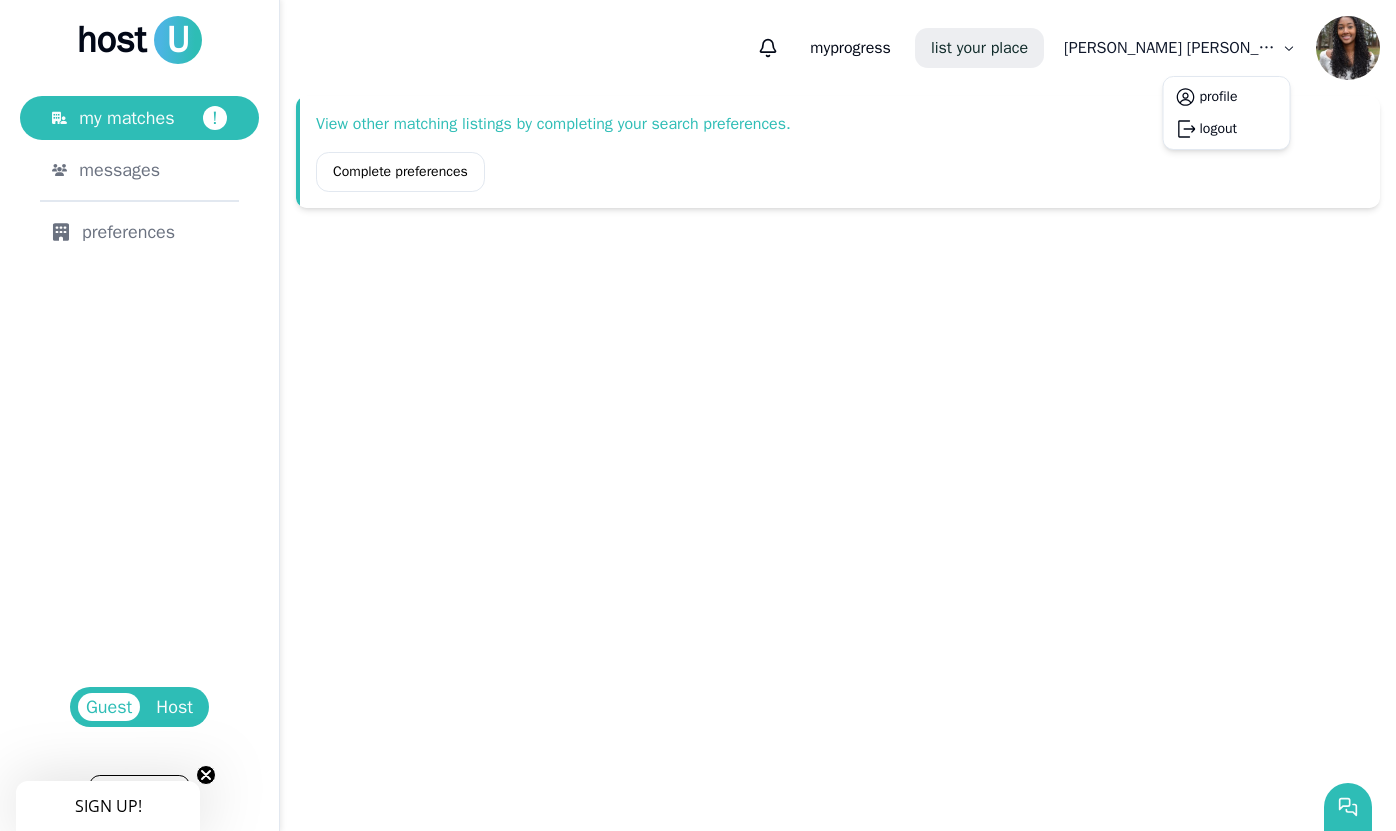 click on "host U my matches ! messages preferences Guest Host Contact Us my  progress list your place [PERSON_NAME] View other matching listings by completing your search preferences. Complete preferences SIGN UP! Close teaser Close dialog Ready to say goodbye to sublet scams? Sign up to get first access to exclusive listings, tips for smooth renting, and more from hostU. Email SIGN ME UP By submitting this form, you agree to our Terms of Use and Privacy Policy and consent to receive email updates from hostU. Unsubscribe anytime. ****** profile logout" at bounding box center (698, 415) 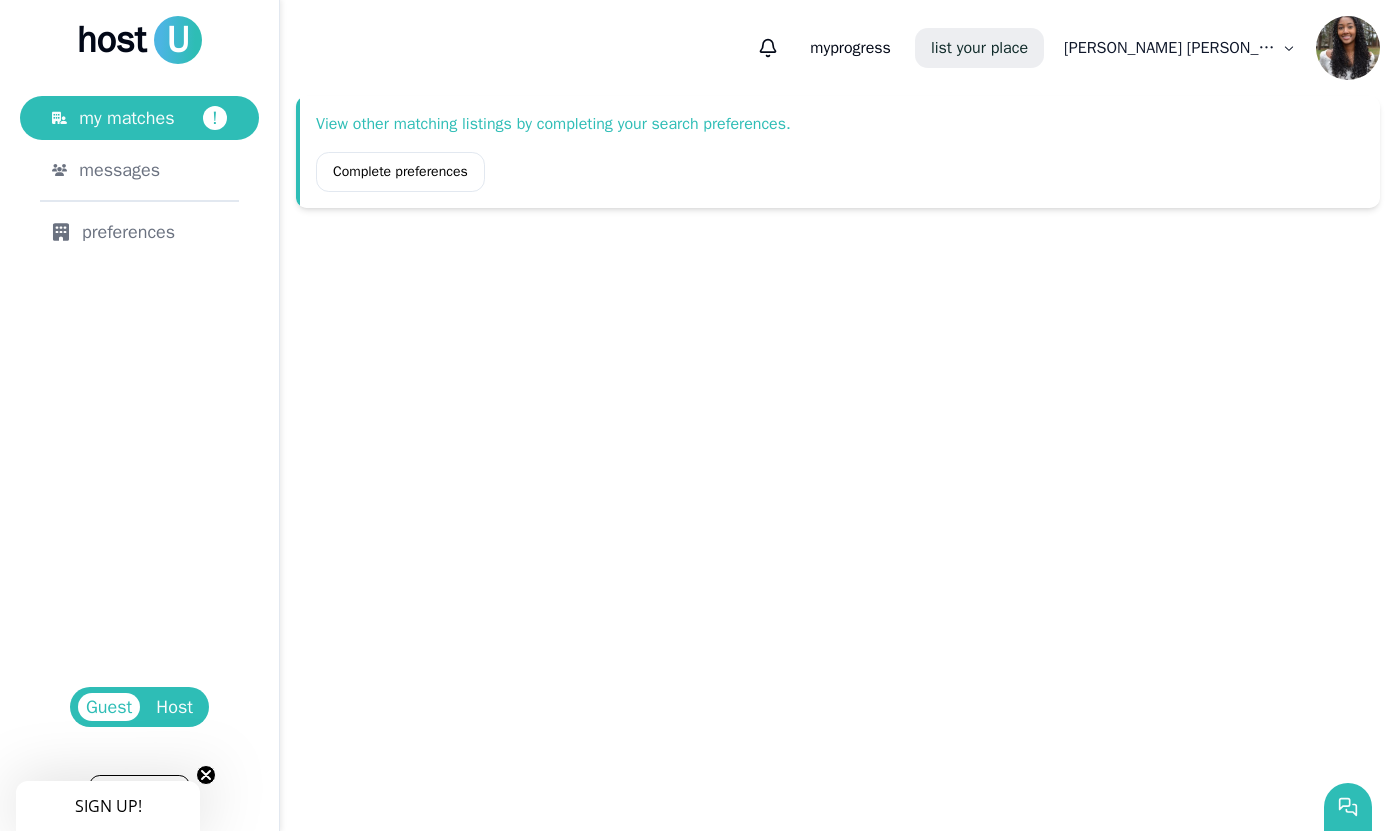 click on "list your place" at bounding box center [979, 48] 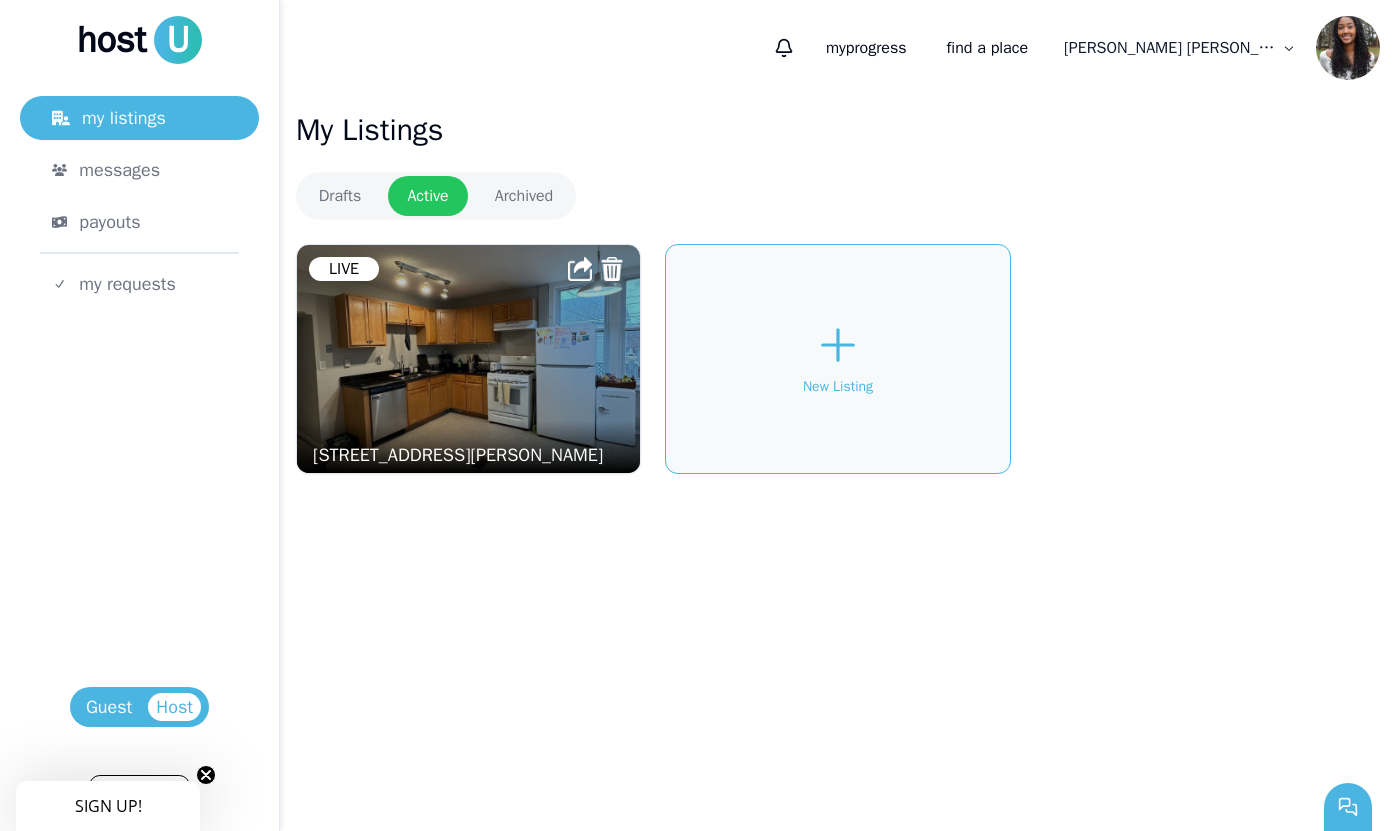 click at bounding box center (469, 359) 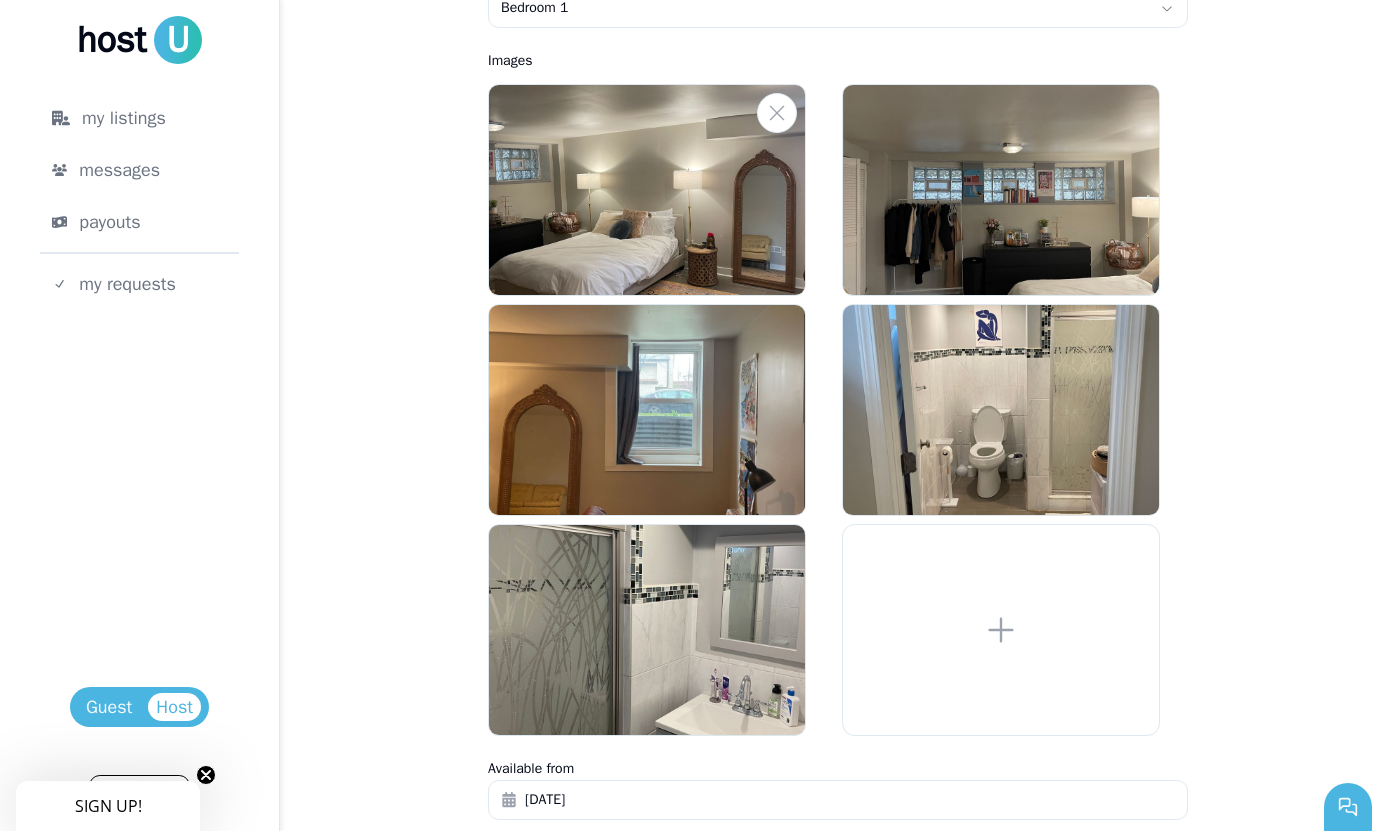 scroll, scrollTop: 1299, scrollLeft: 0, axis: vertical 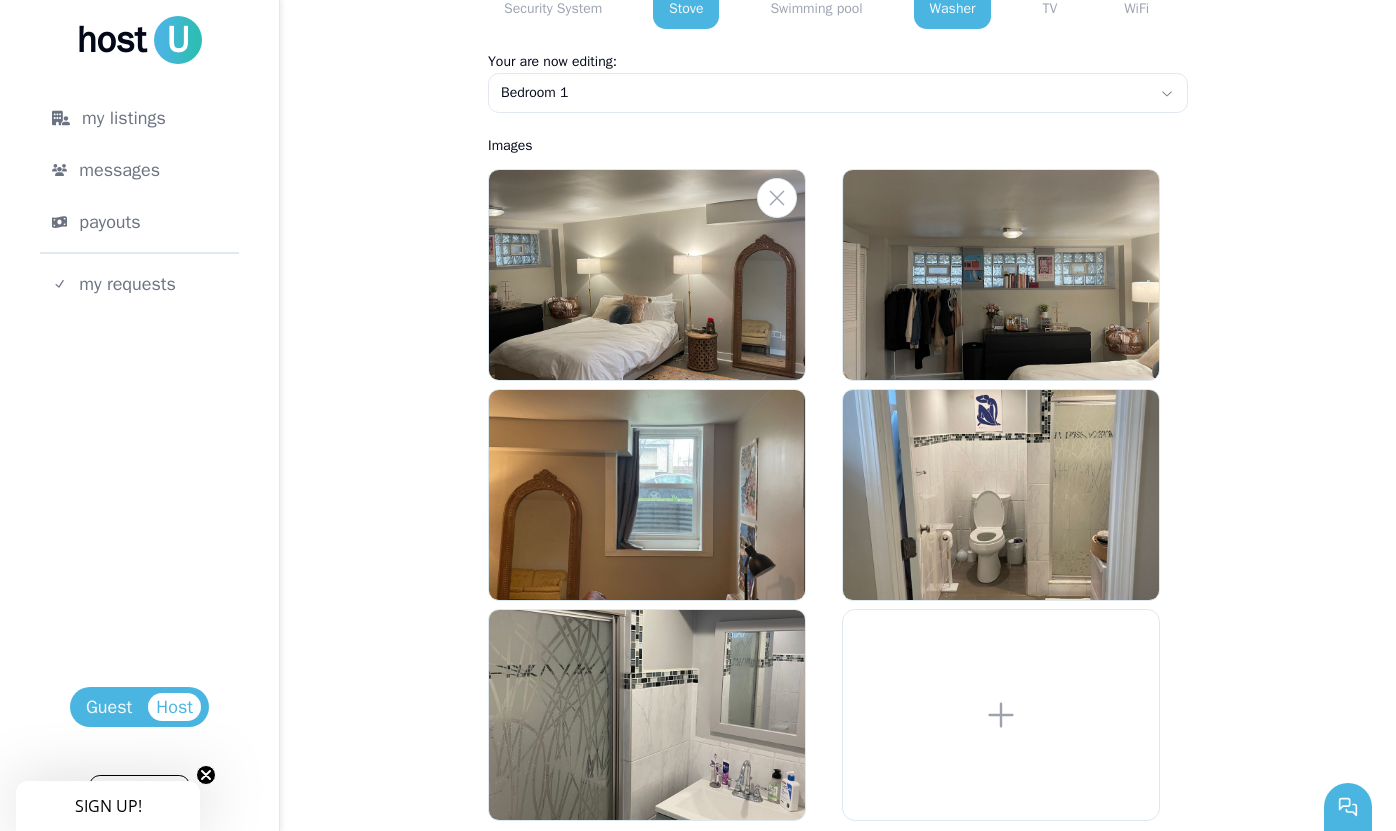 click at bounding box center [647, 275] 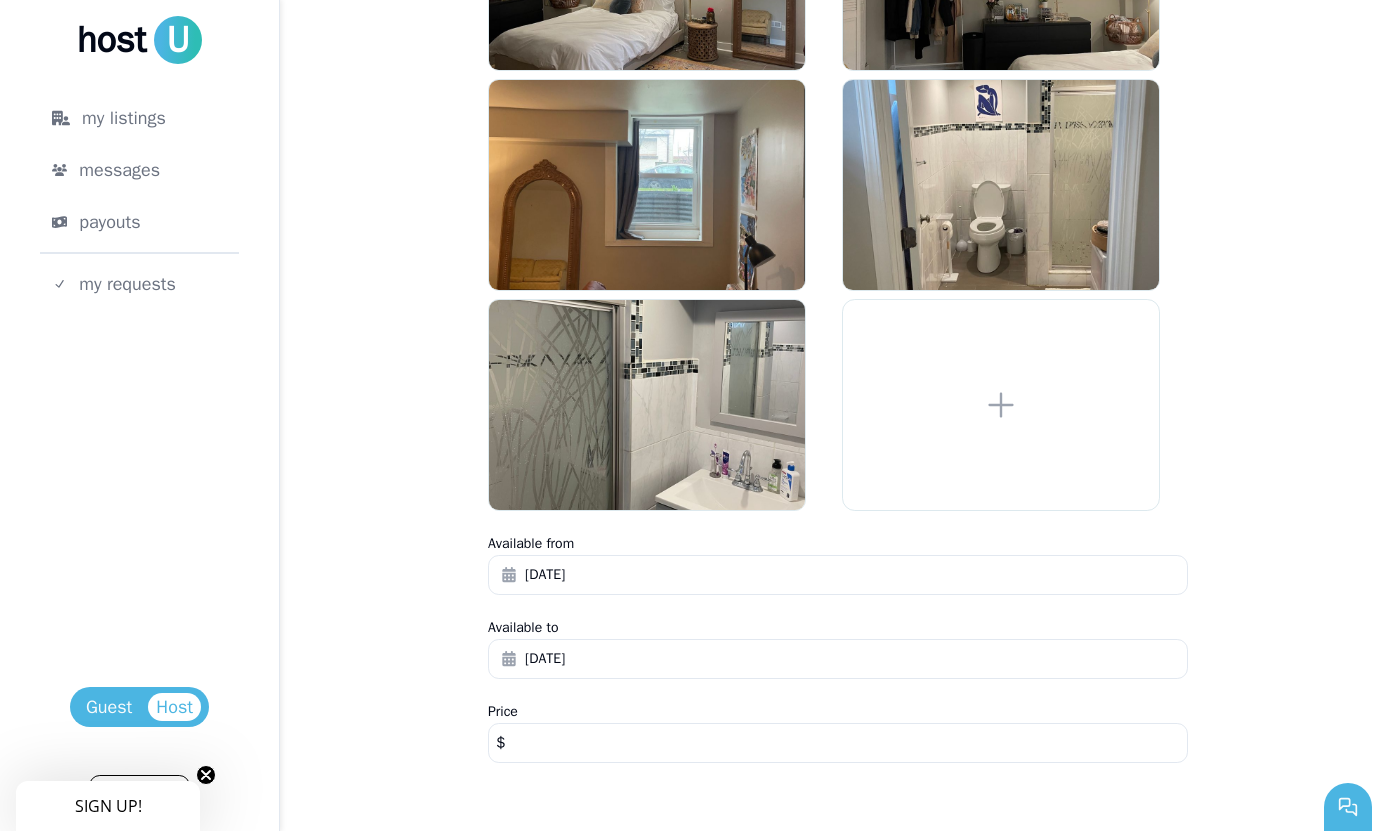 scroll, scrollTop: 1257, scrollLeft: 0, axis: vertical 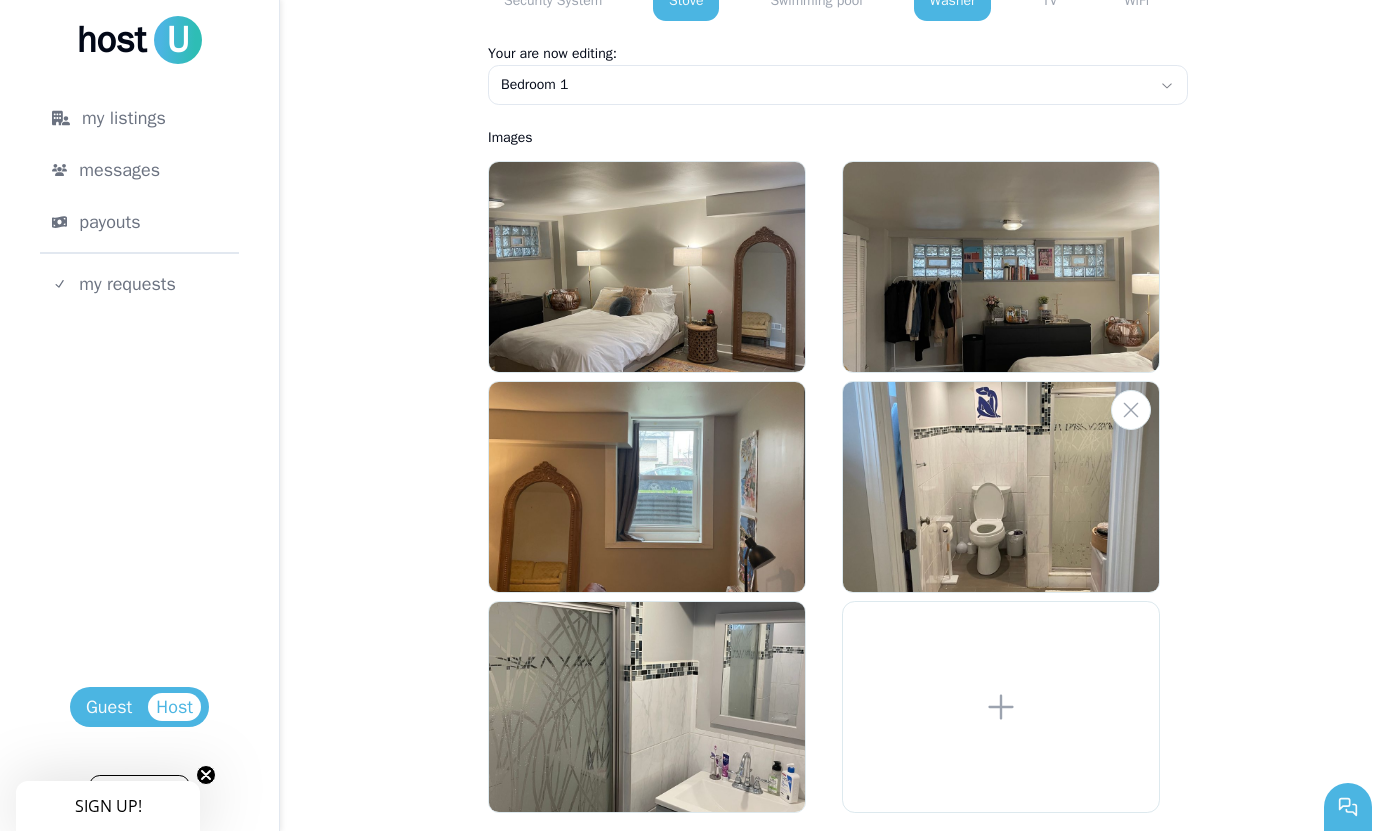 click at bounding box center [1001, 487] 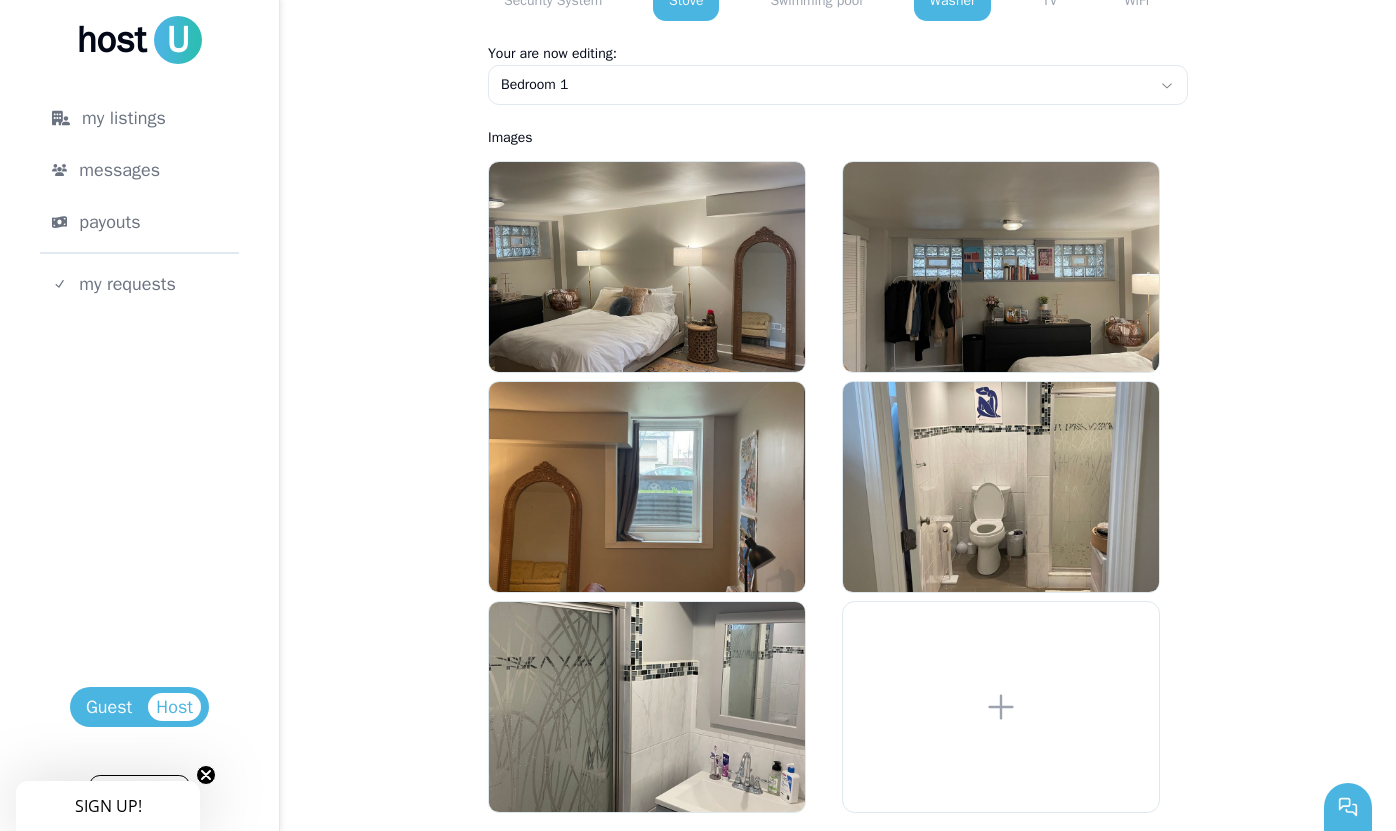 drag, startPoint x: 935, startPoint y: 527, endPoint x: 1436, endPoint y: 395, distance: 518.0975 